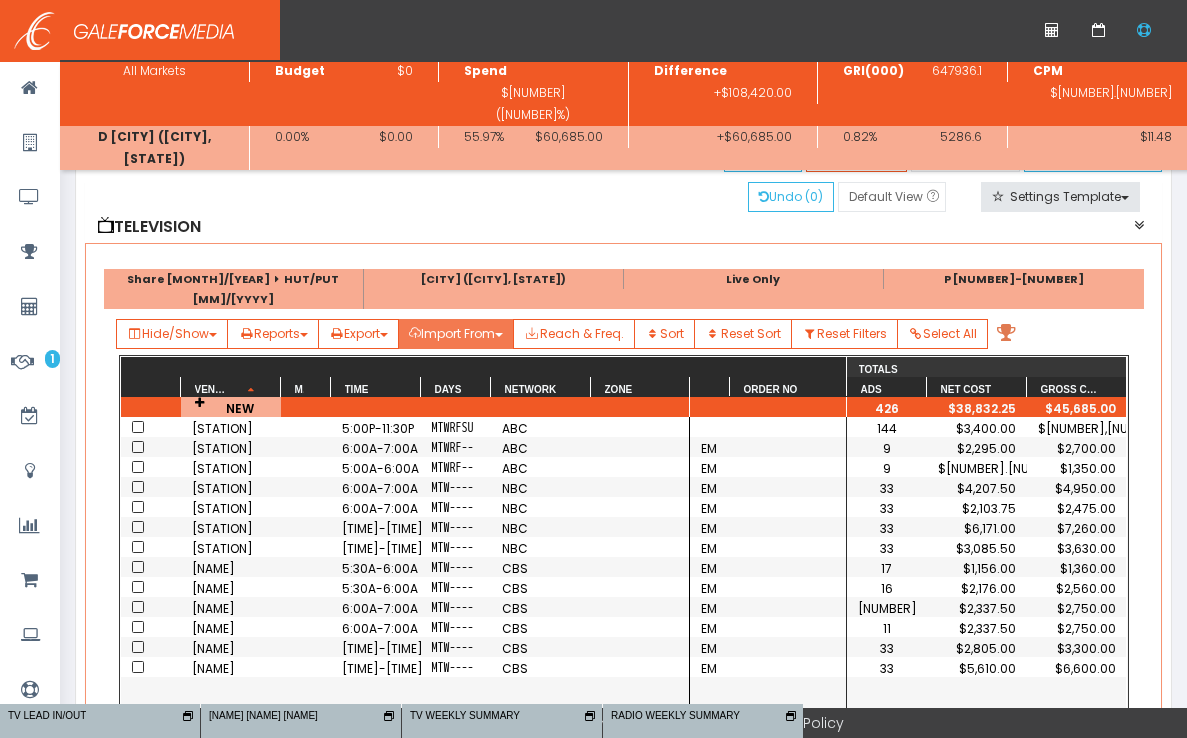 scroll, scrollTop: 181, scrollLeft: 0, axis: vertical 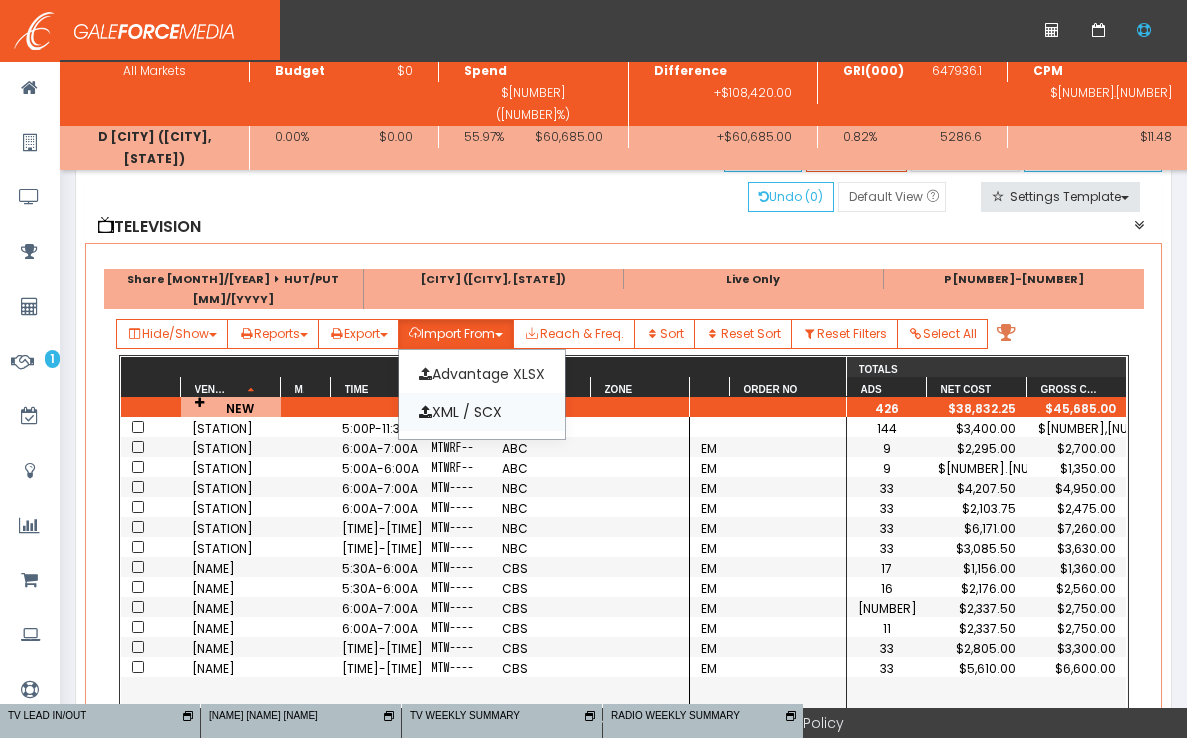 click on "XML / SCX" at bounding box center (482, 412) 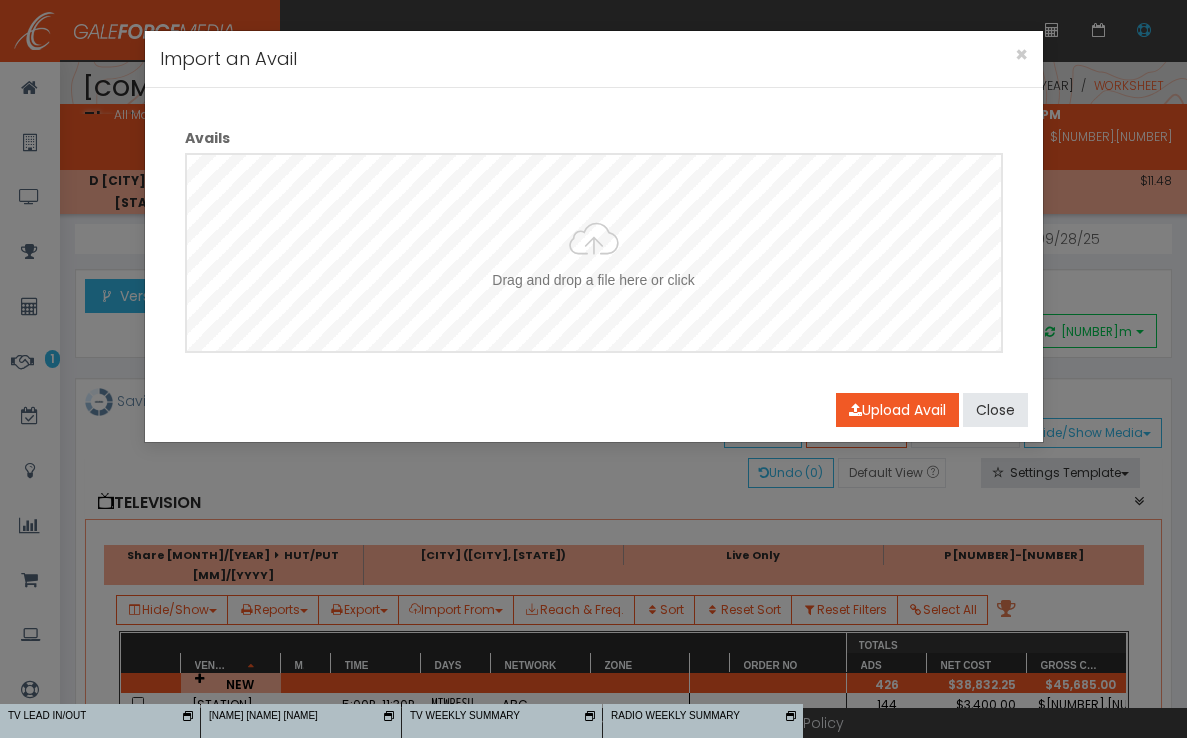 type on "C:\fakepath\[NAME]_[MONTH]-[YEAR]-[FILE]" 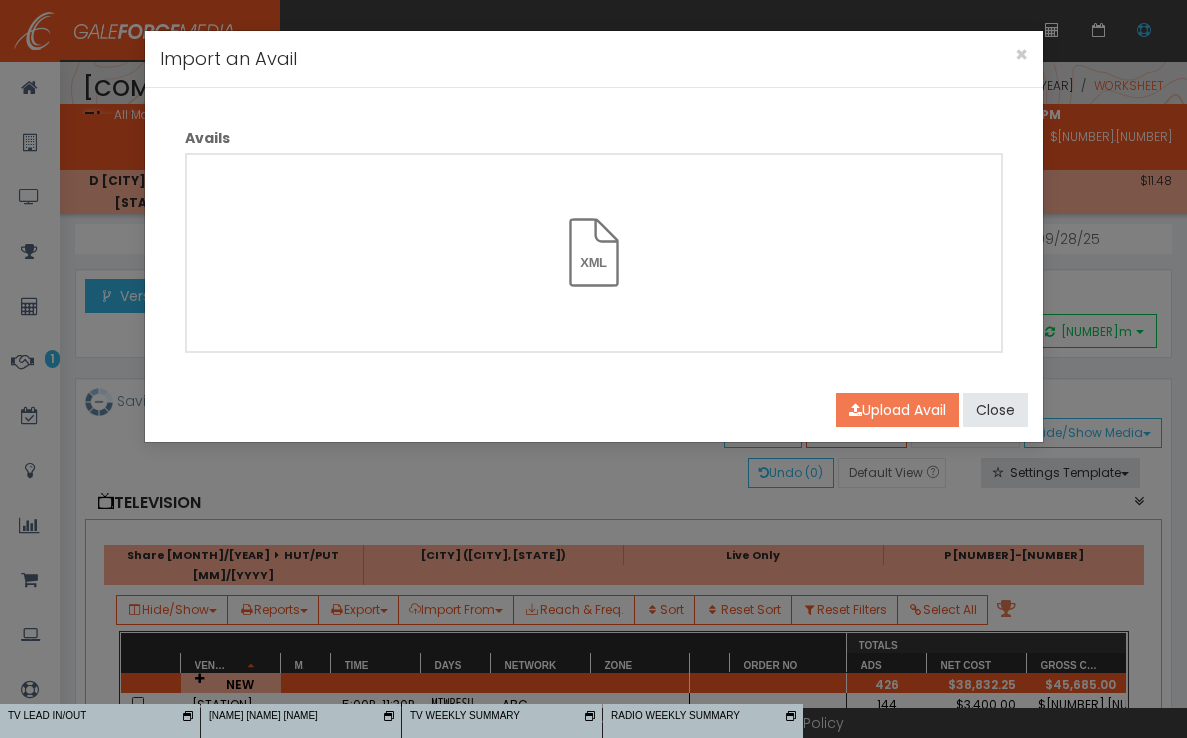 click on "Upload Avail" at bounding box center (897, 410) 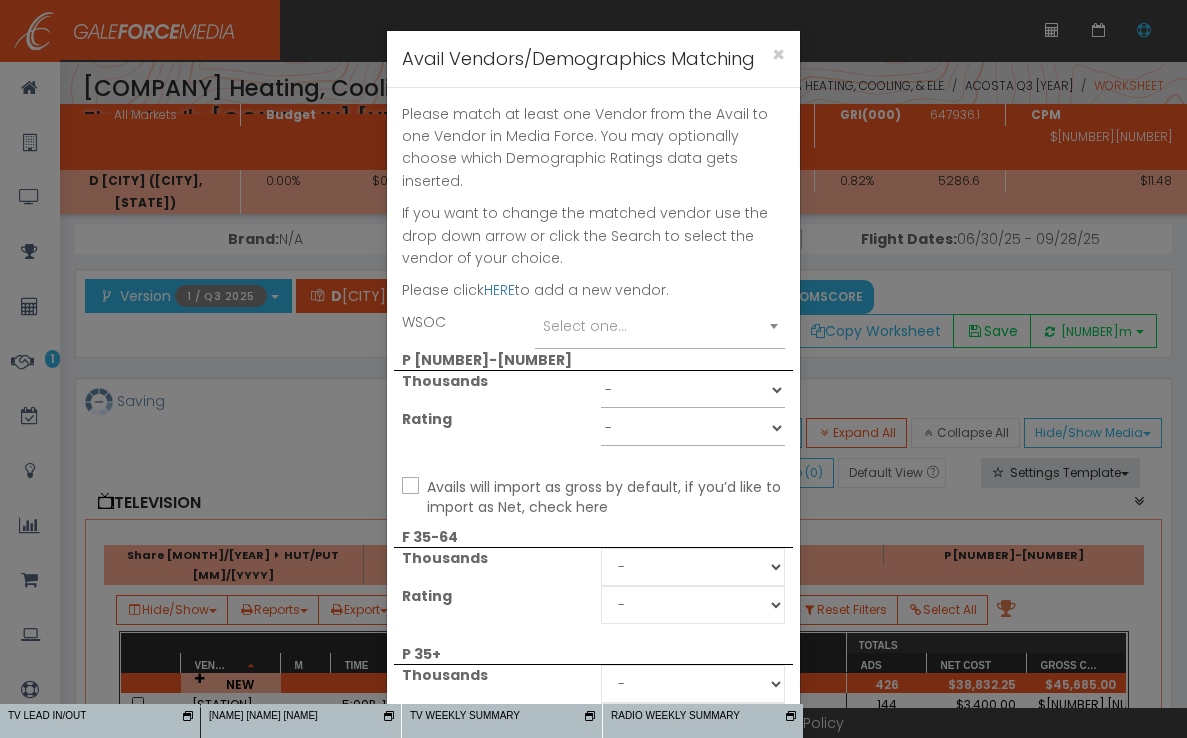 click on "Select one..." at bounding box center [660, 326] 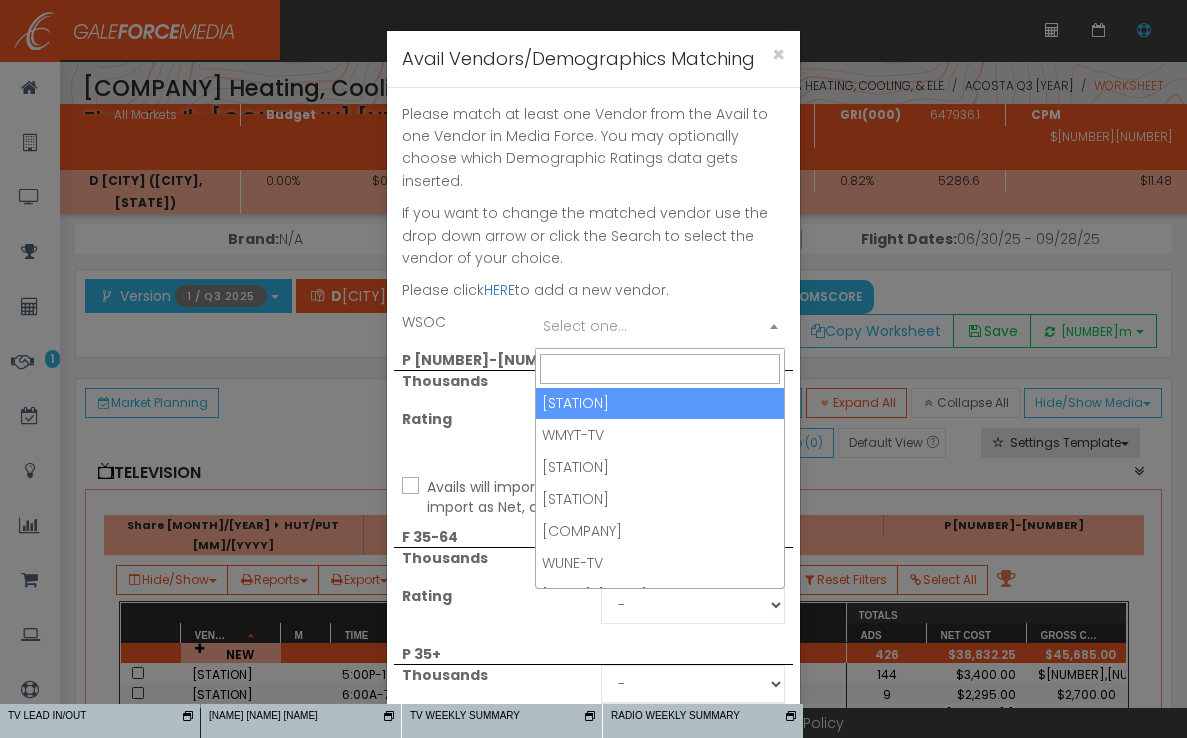scroll, scrollTop: 772, scrollLeft: 0, axis: vertical 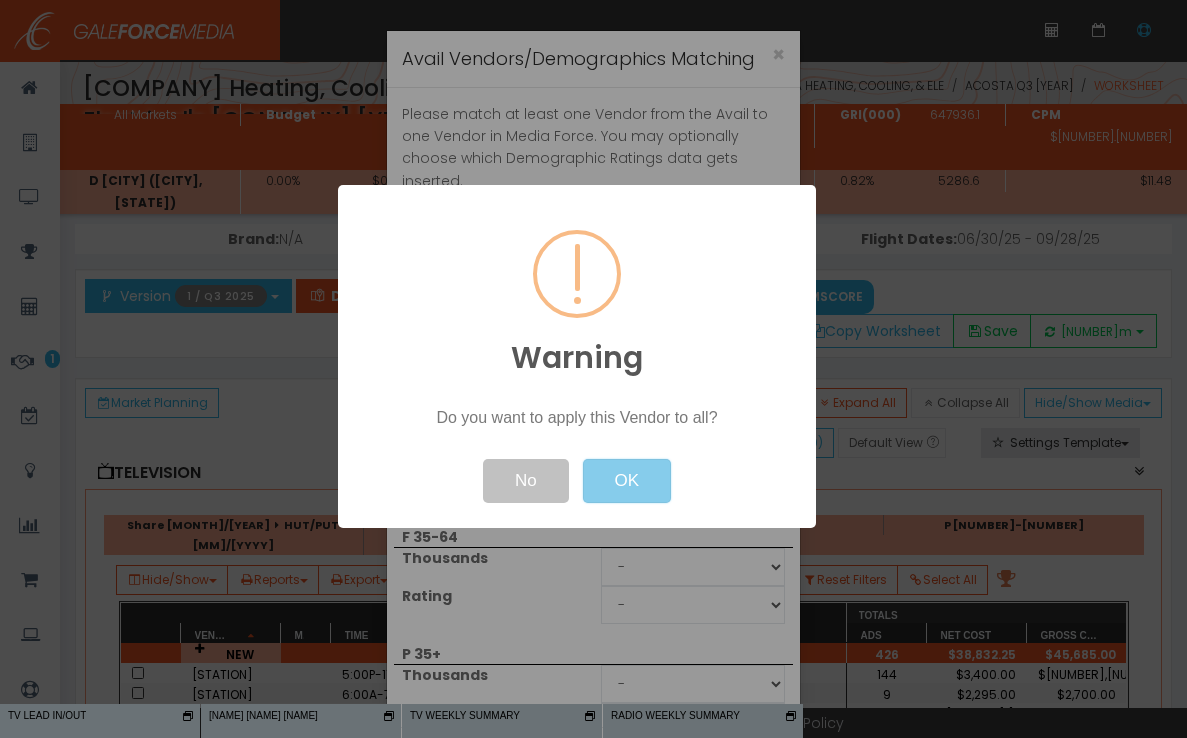 click on "OK" at bounding box center (626, 481) 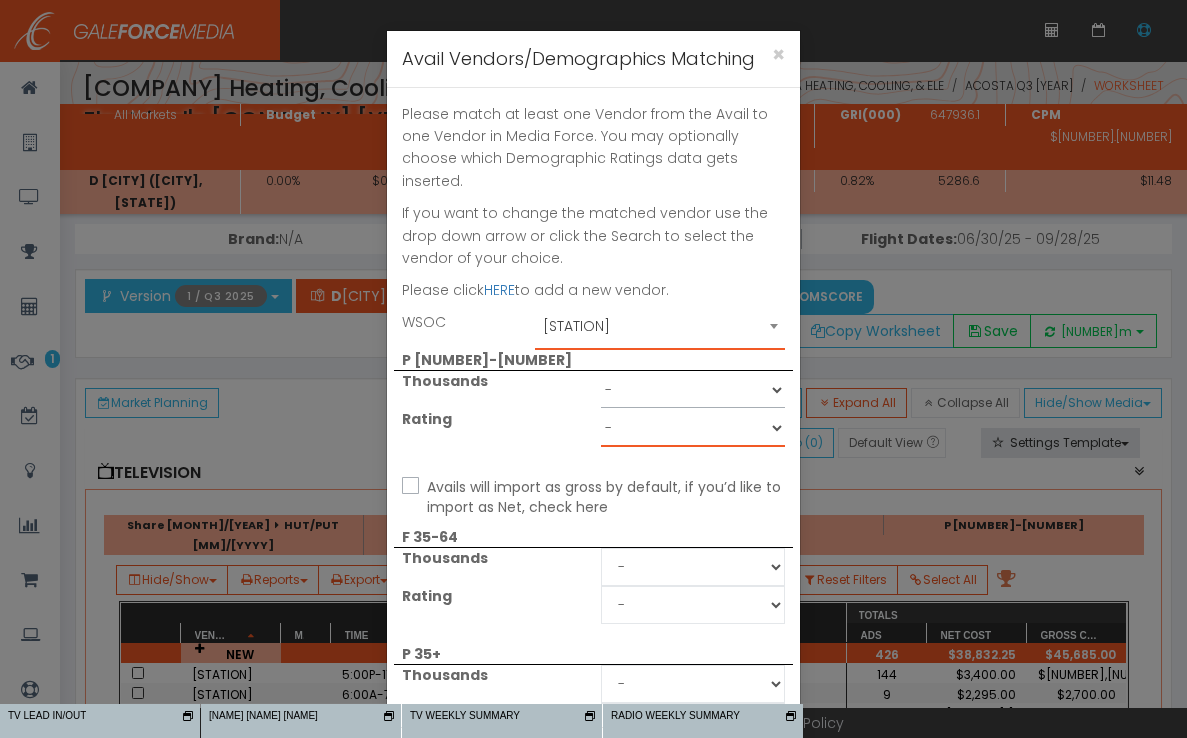 click on "- Adults 25-54" at bounding box center (693, 428) 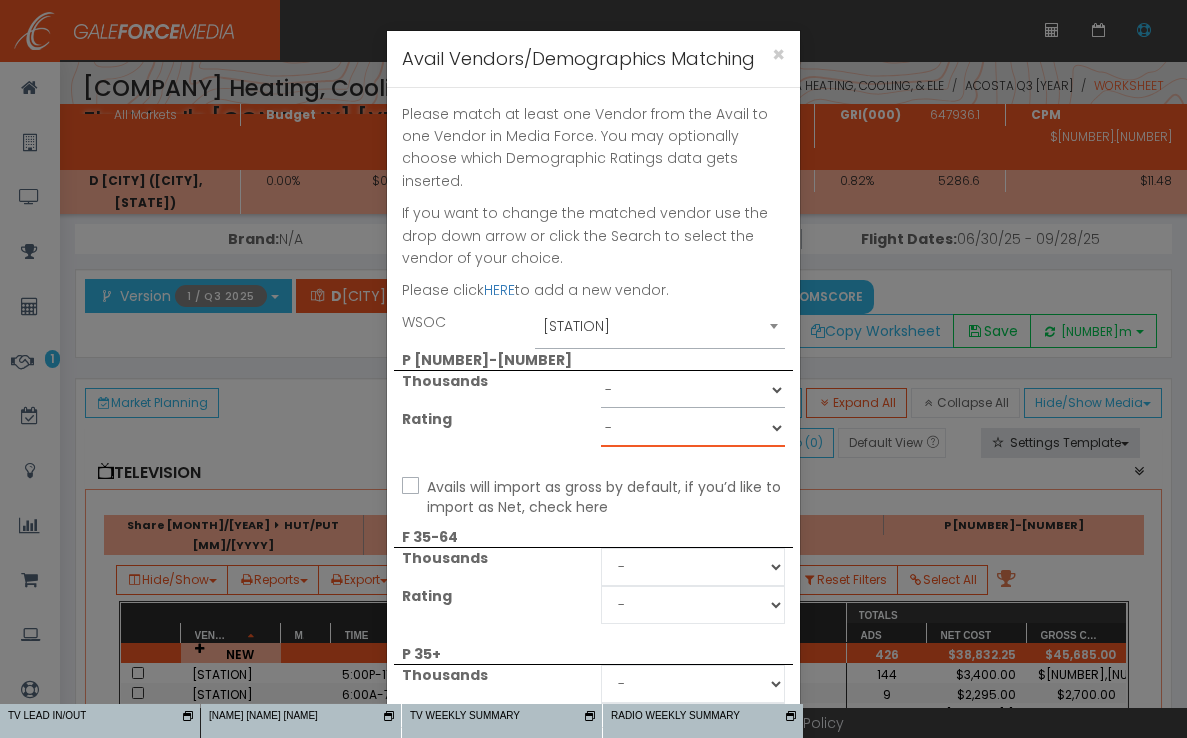 click on "- Adults 25-54" at bounding box center [693, 428] 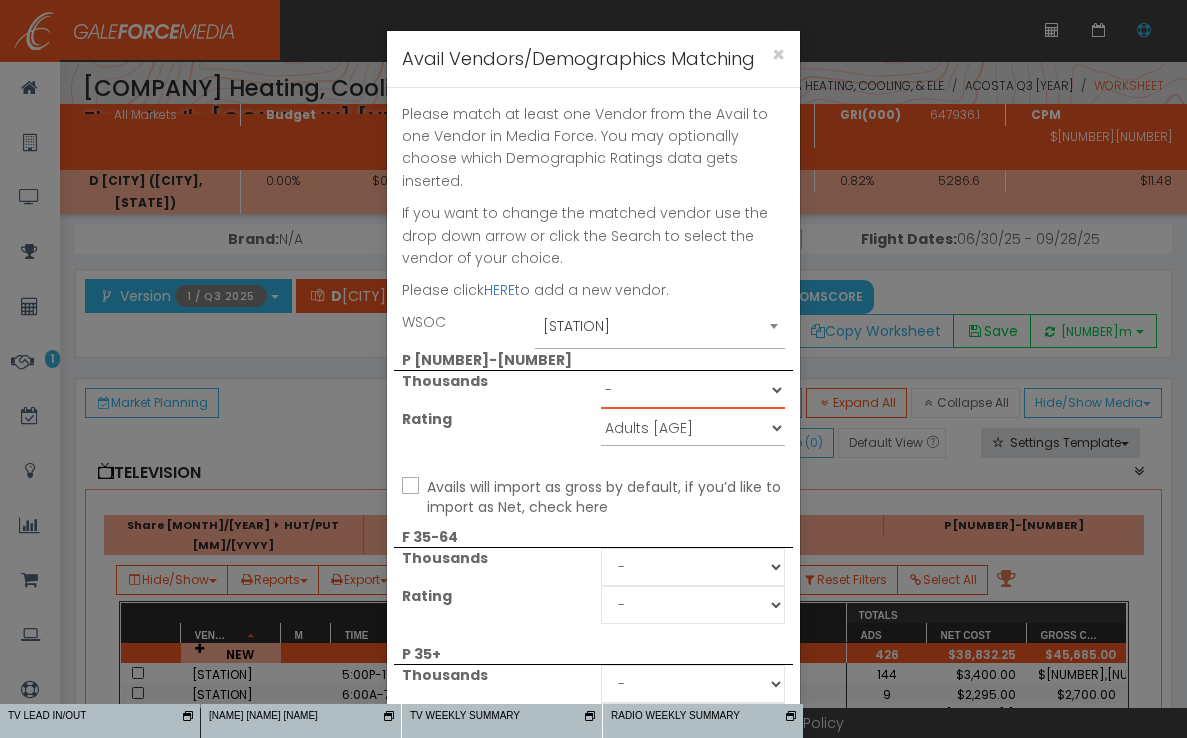 click on "- Adults 25-54" at bounding box center (693, 390) 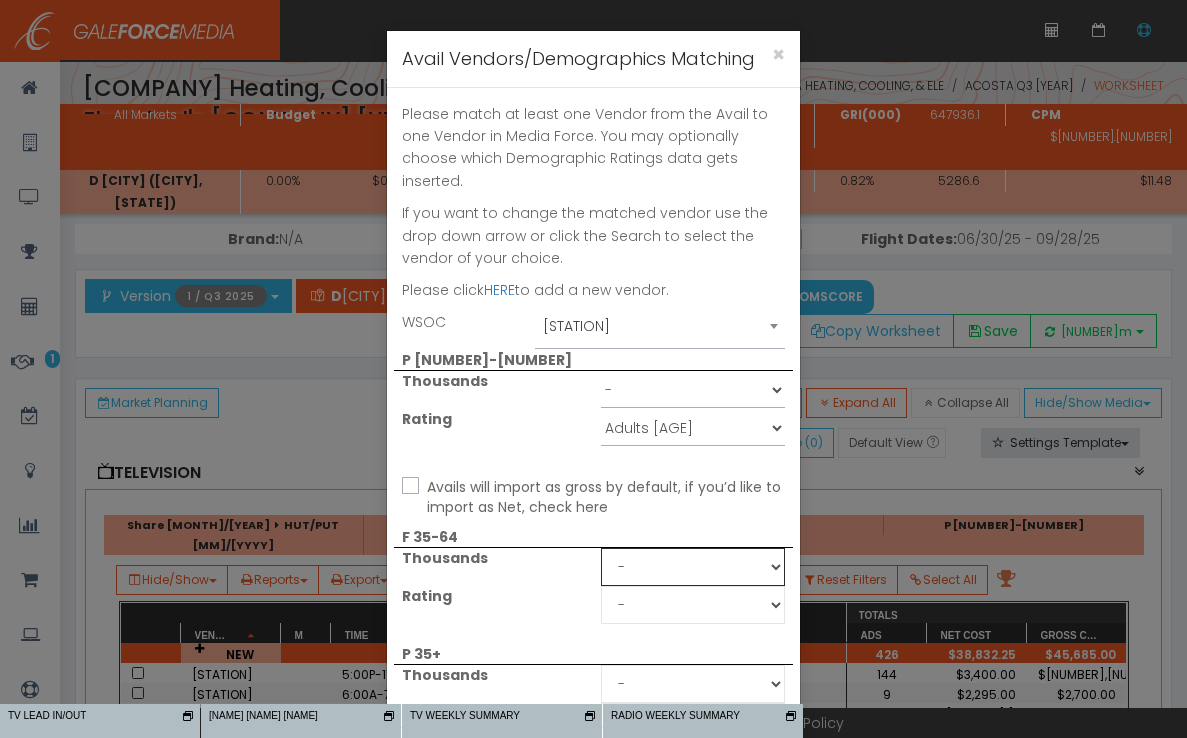 click on "- Adults 25-54" at bounding box center (693, 567) 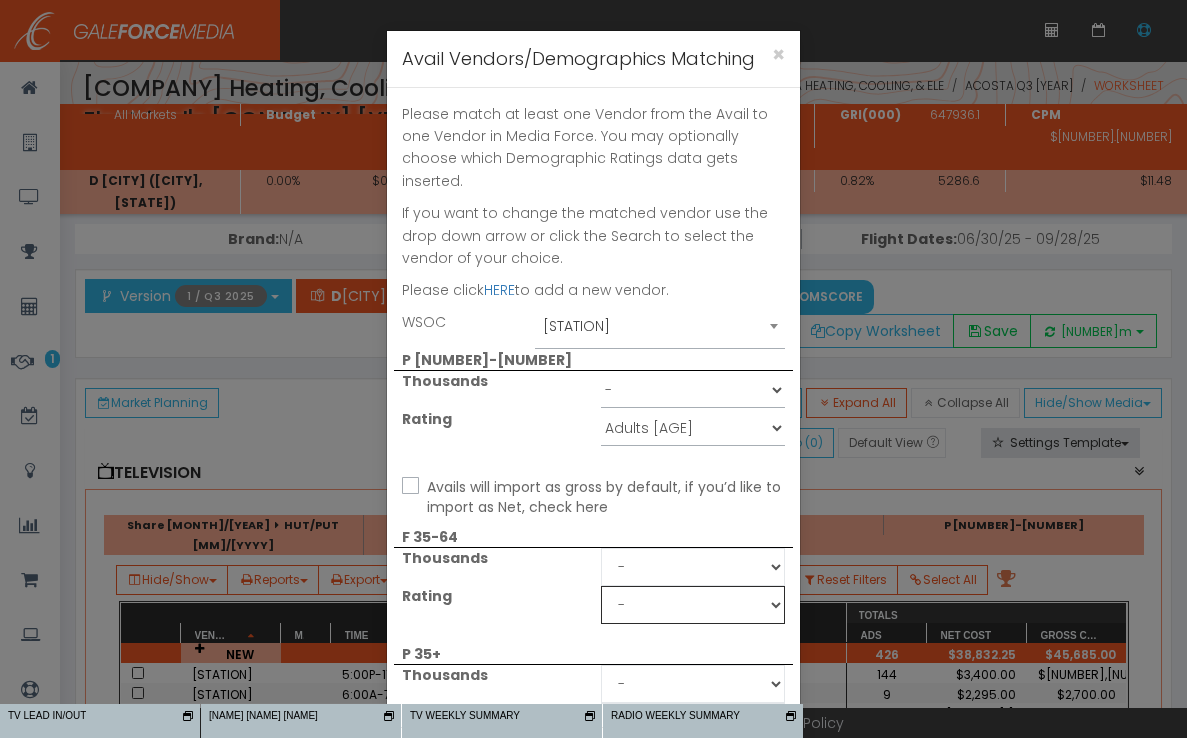 drag, startPoint x: 660, startPoint y: 538, endPoint x: 659, endPoint y: 569, distance: 31.016125 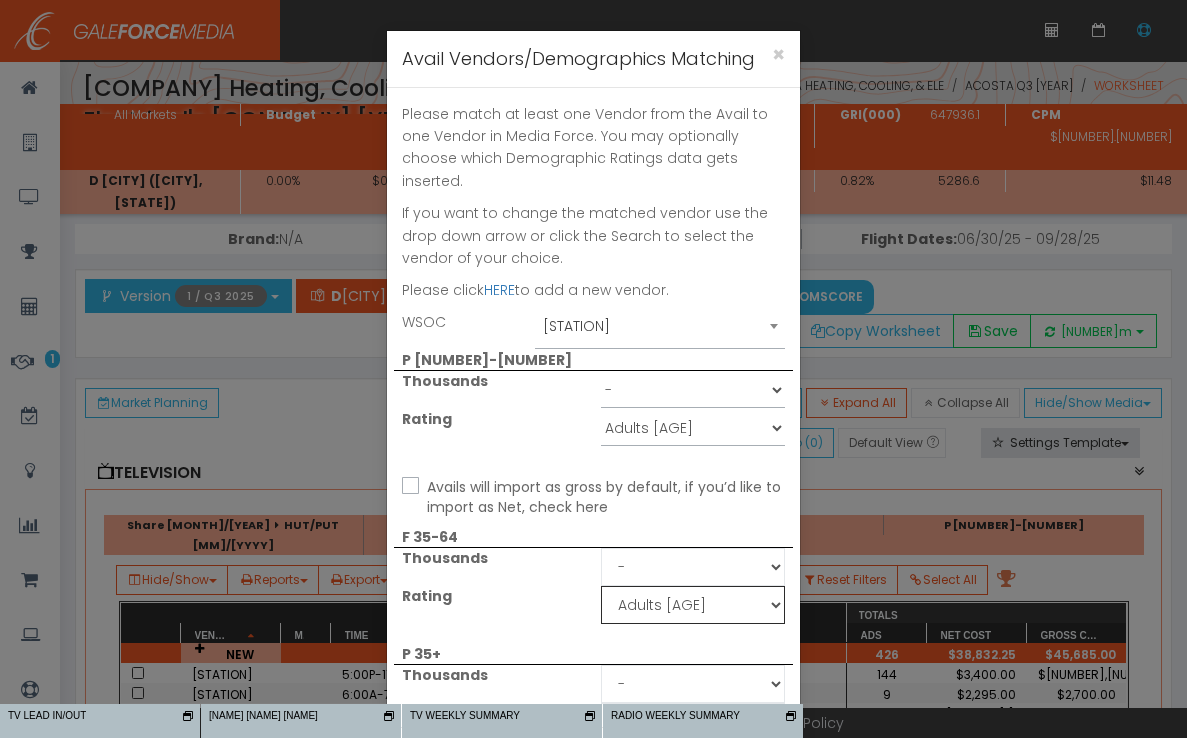 scroll, scrollTop: 49, scrollLeft: 0, axis: vertical 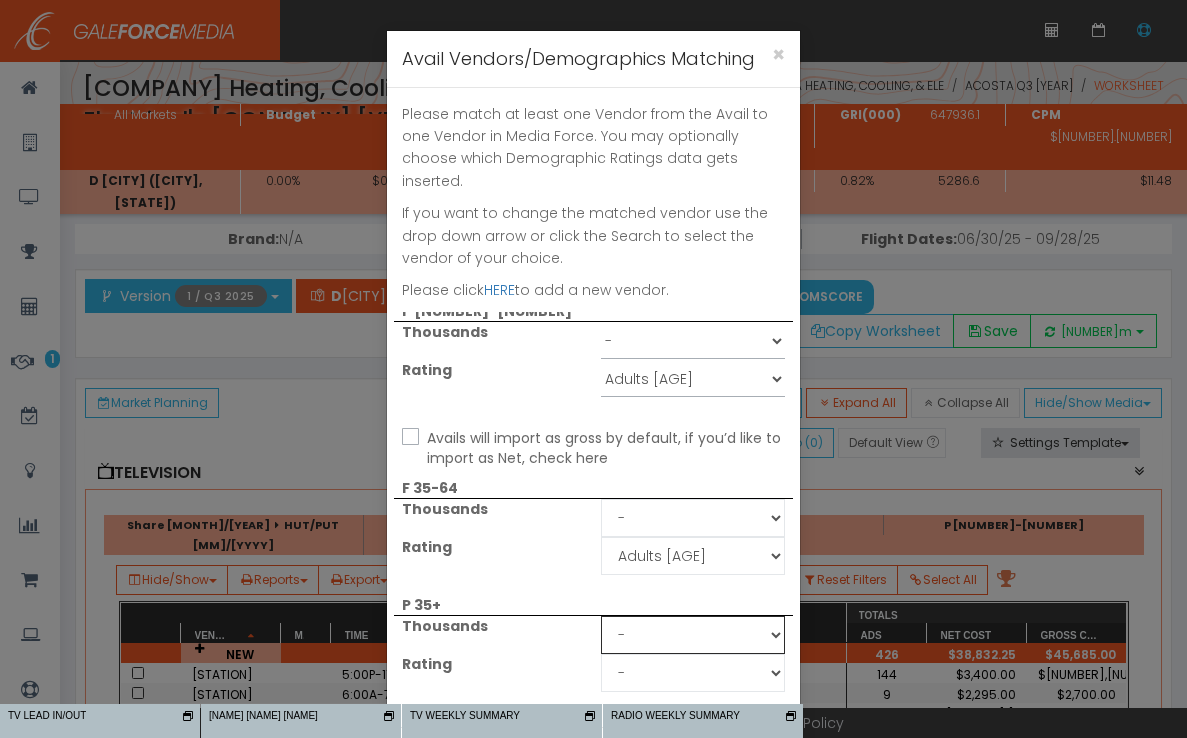 click on "- Adults 25-54" at bounding box center [693, 635] 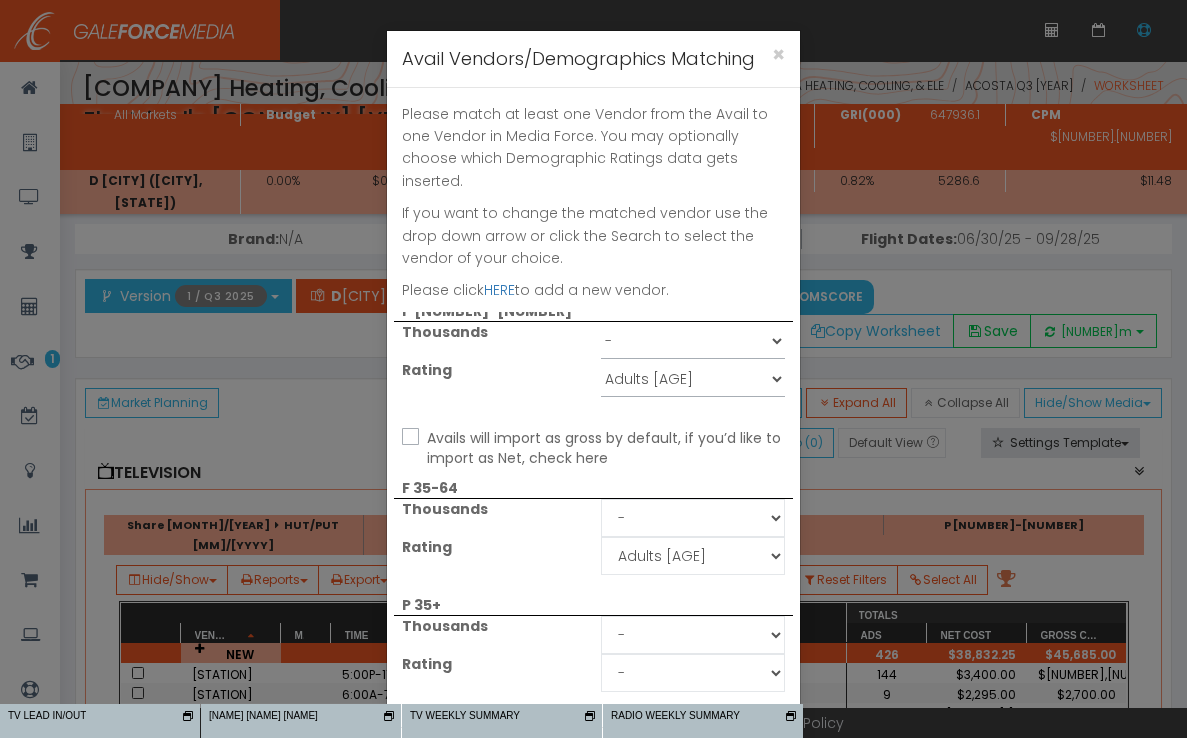 click on "[COMPANY]" at bounding box center (593, 512) 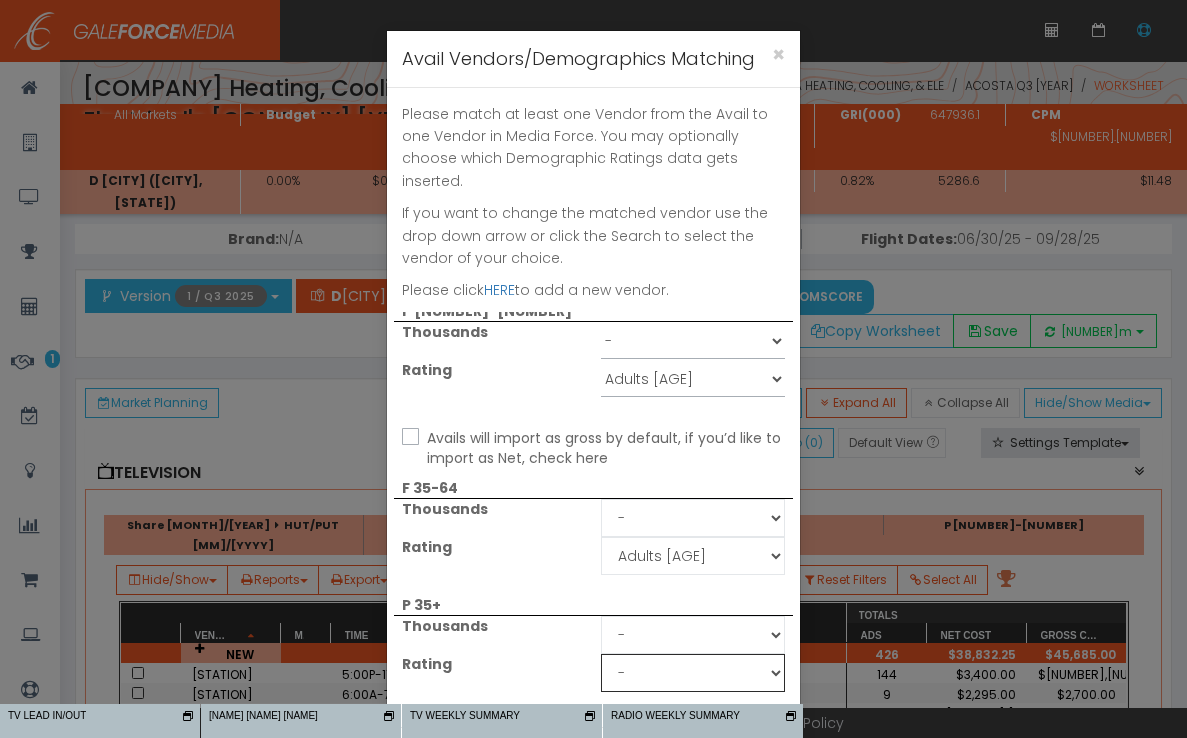 click on "- Adults 25-54" at bounding box center (693, 673) 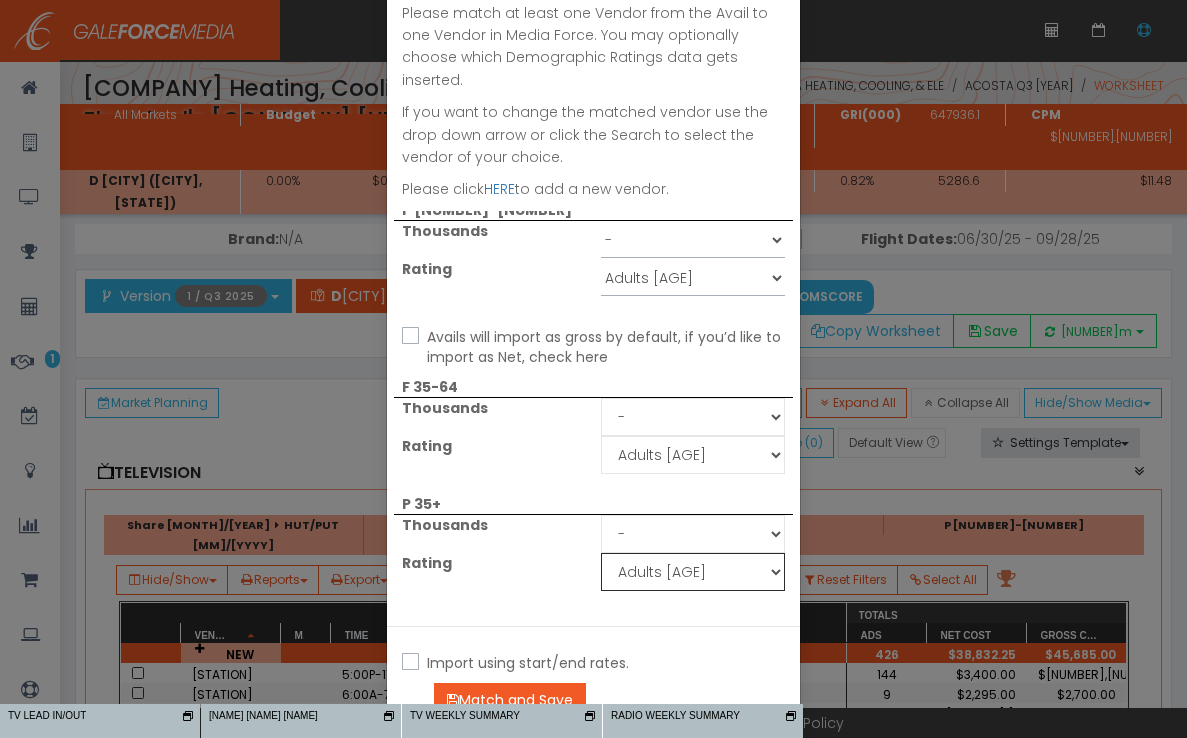 scroll, scrollTop: 137, scrollLeft: 0, axis: vertical 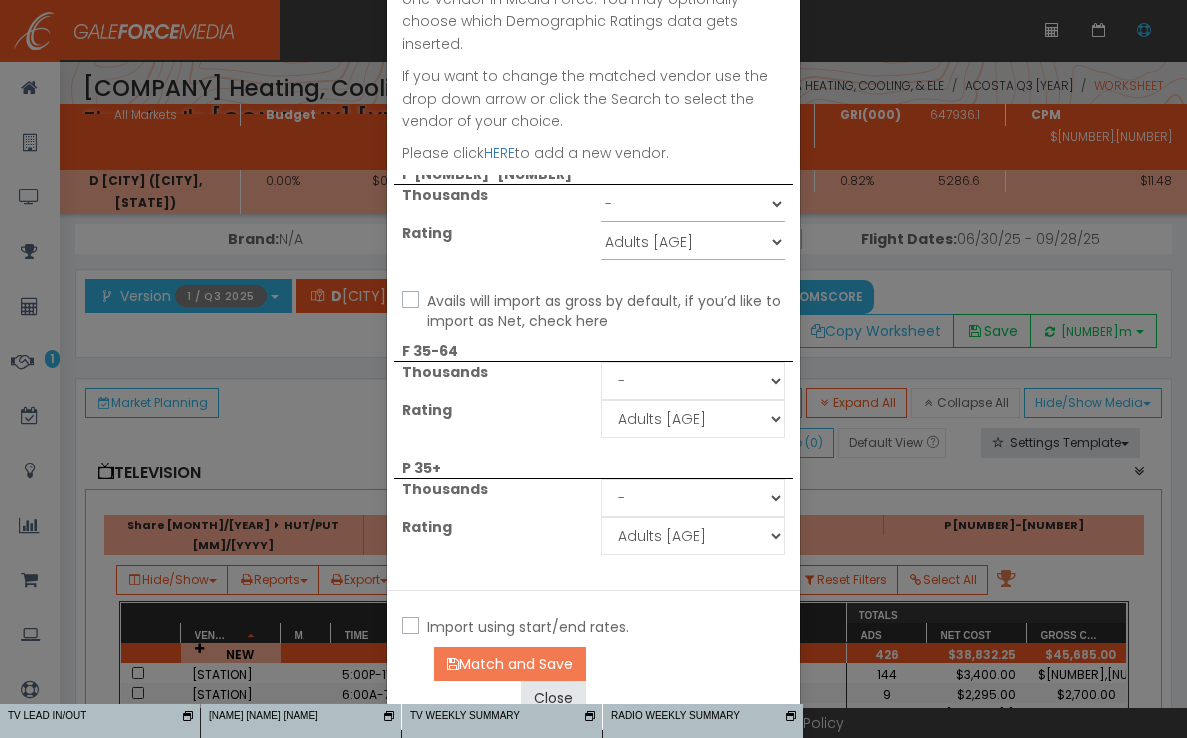 click on "Match and Save" at bounding box center (510, 664) 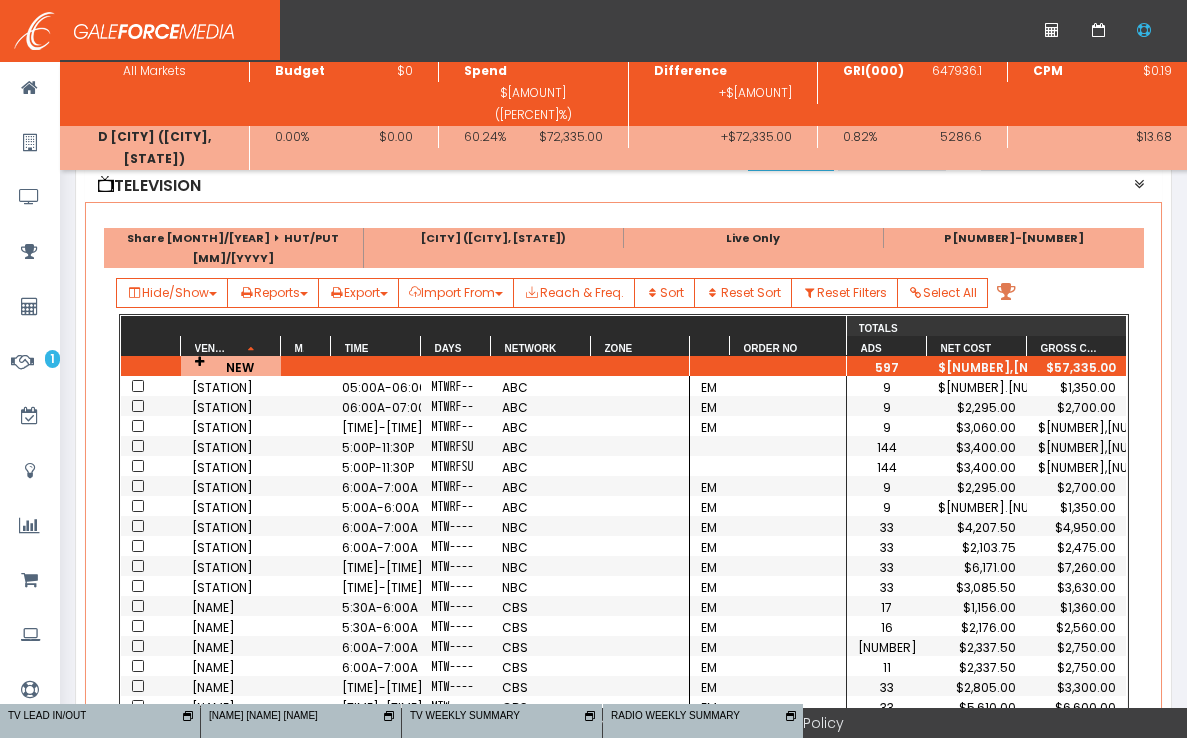 scroll, scrollTop: 0, scrollLeft: 0, axis: both 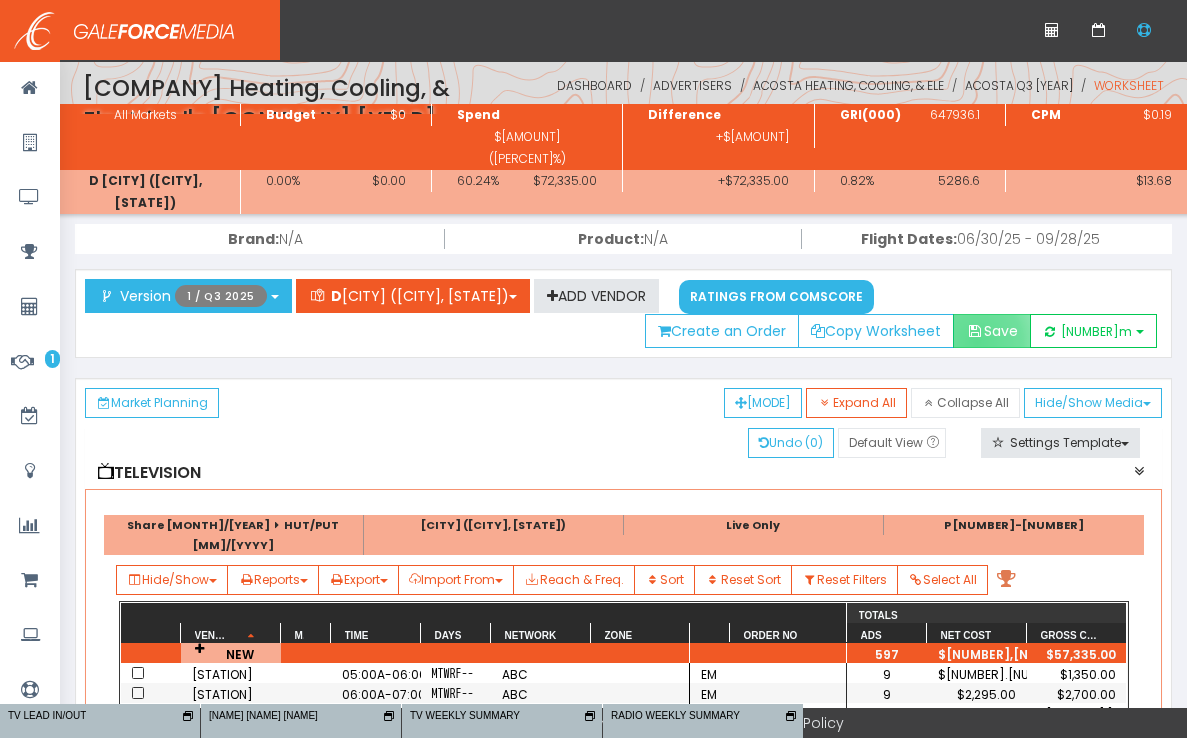 click on "Save" at bounding box center [992, 331] 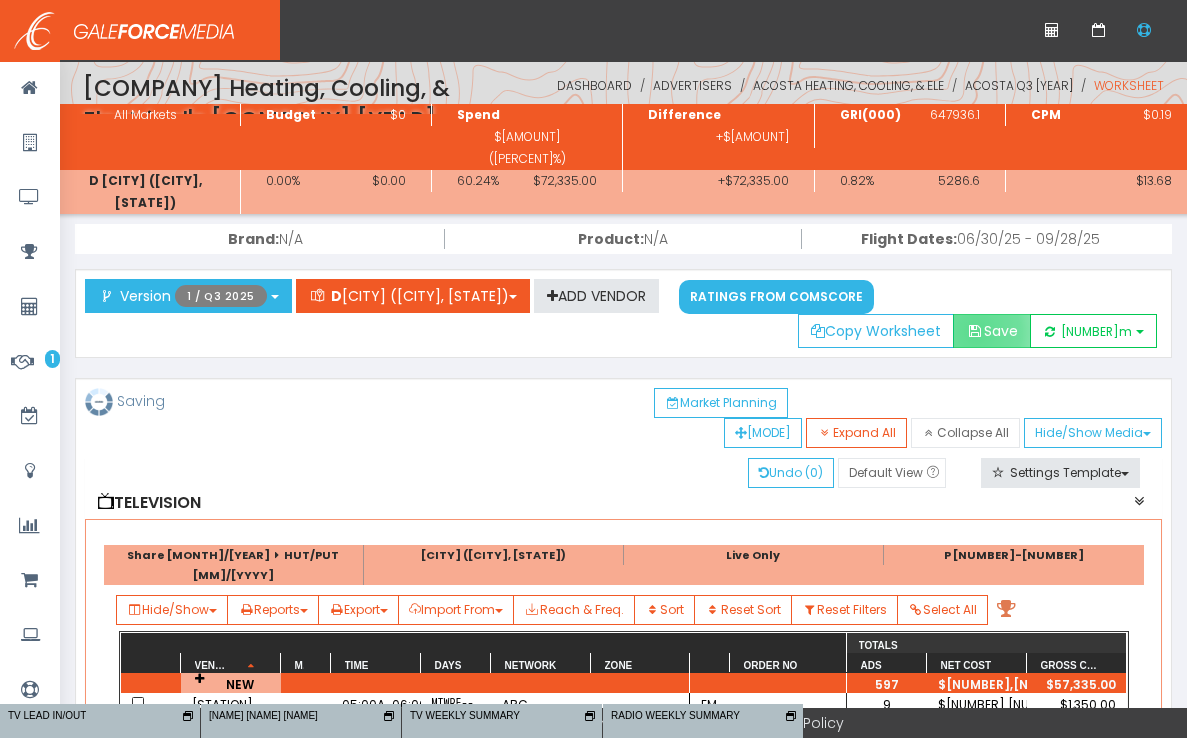 click at bounding box center (975, 331) 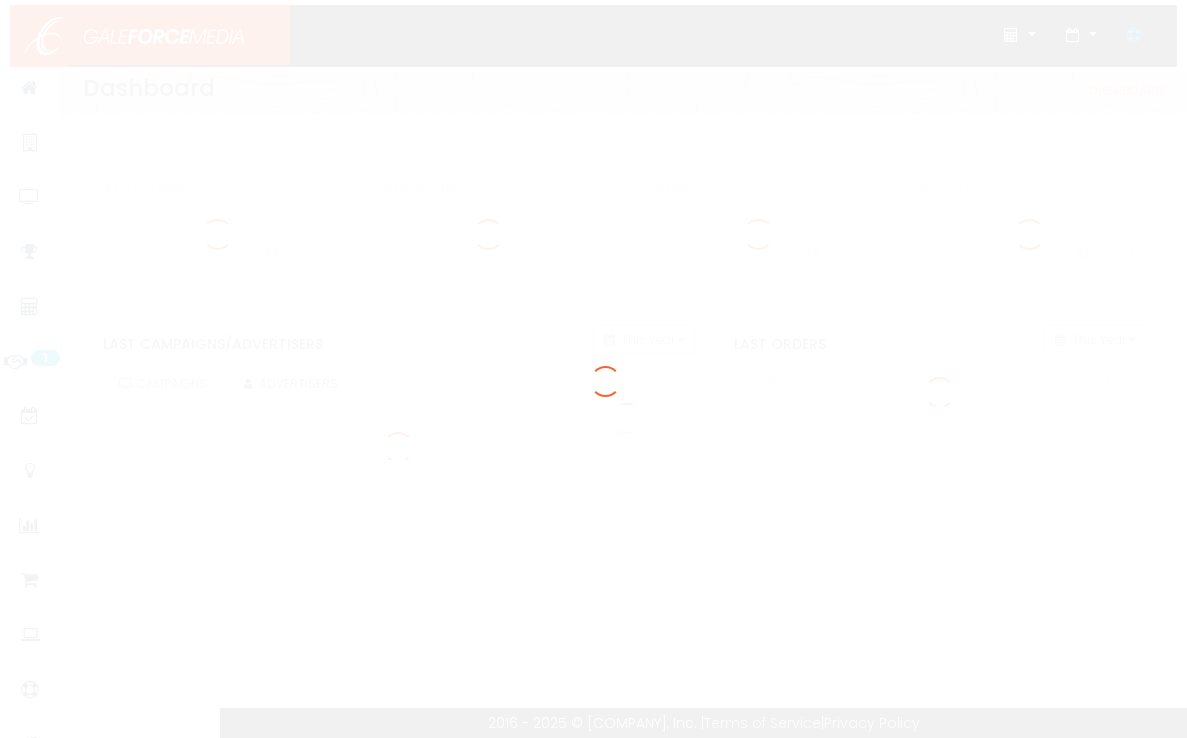 scroll, scrollTop: 0, scrollLeft: 0, axis: both 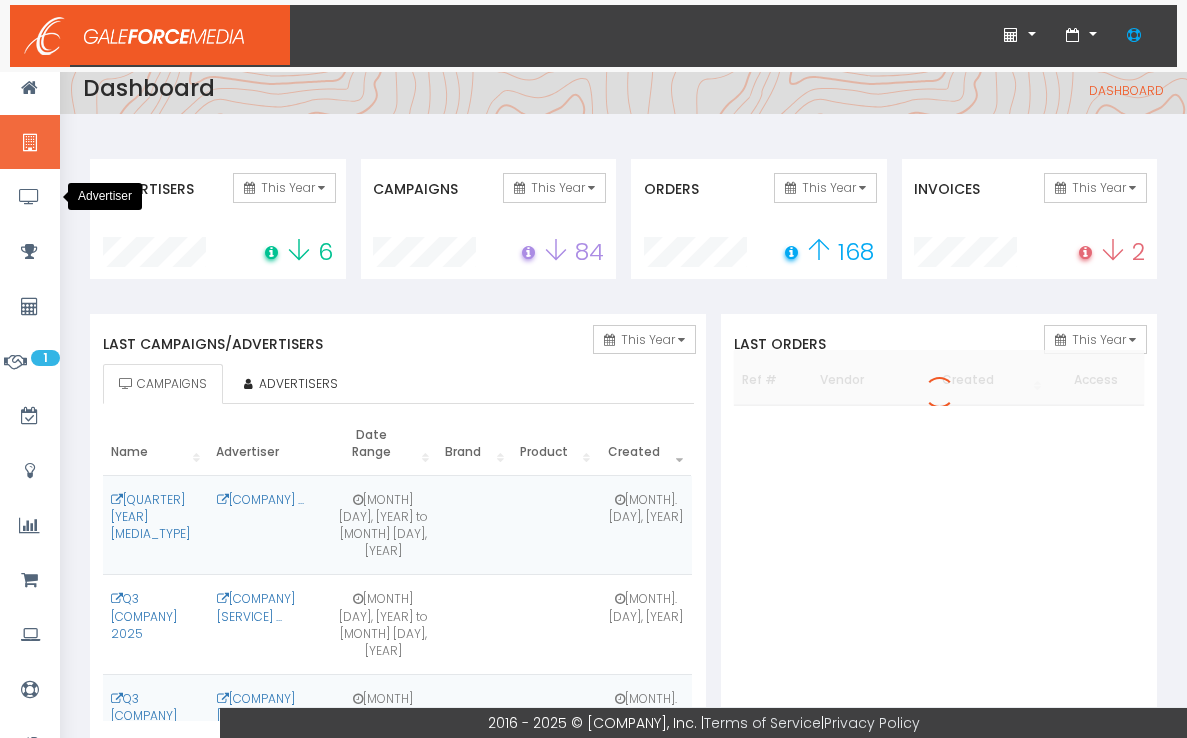 click at bounding box center [30, 87] 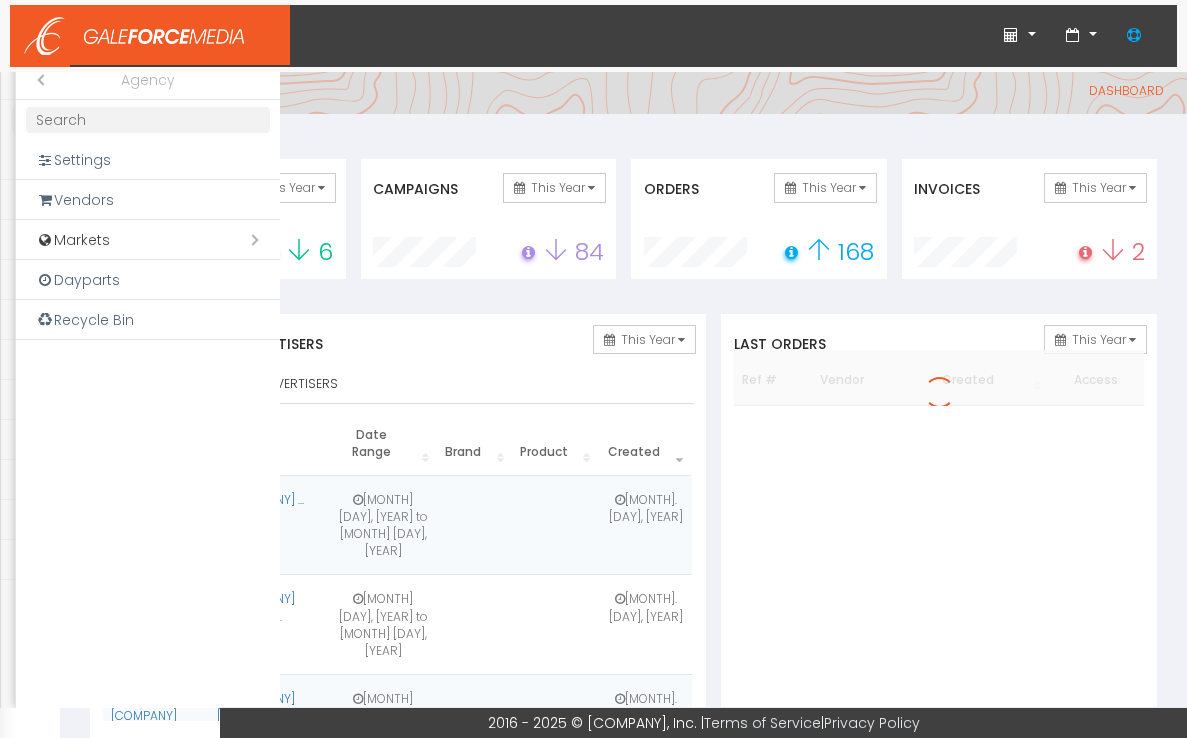 click on "Close submenu ( Agency)" at bounding box center (36, 80) 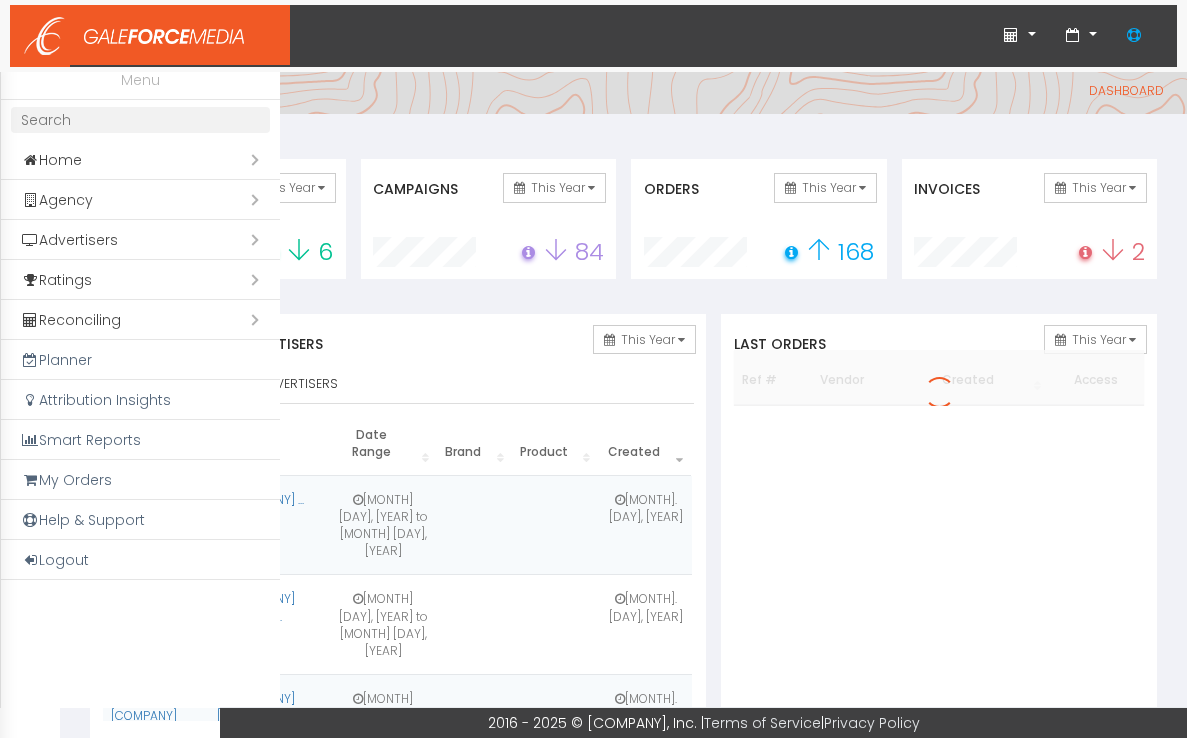 click on "Open submenu ( Advertisers)" at bounding box center (140, 240) 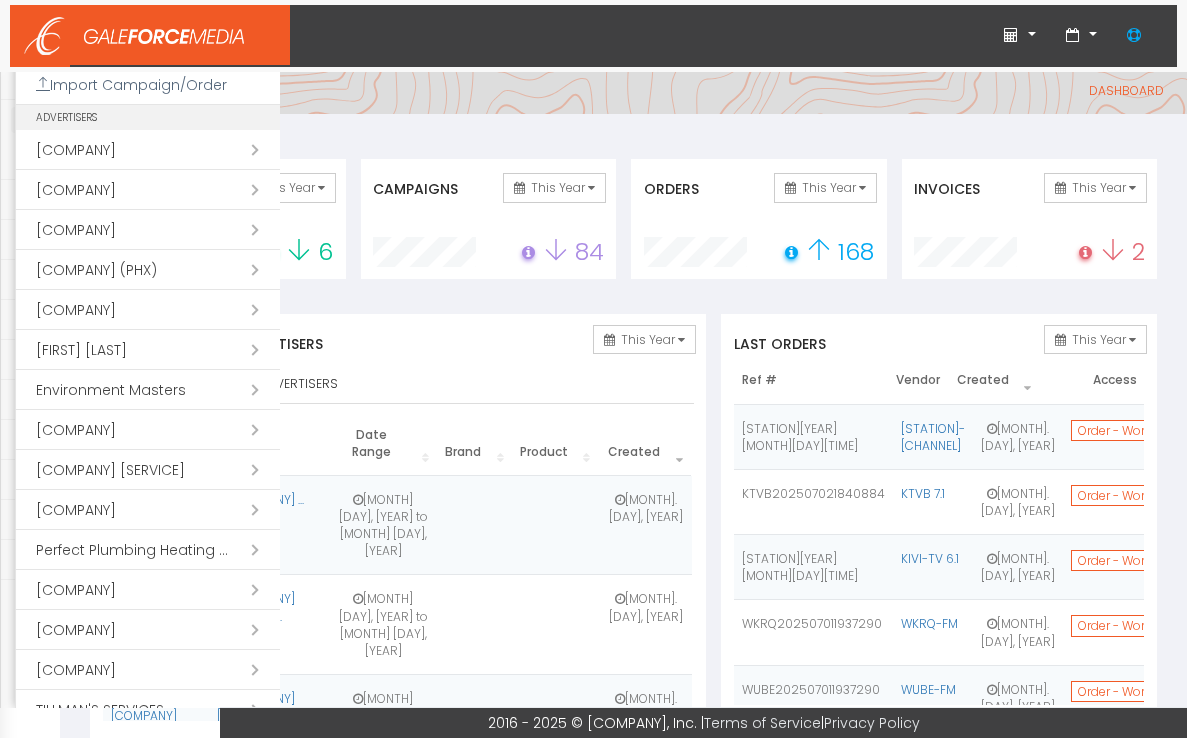 scroll, scrollTop: 185, scrollLeft: 0, axis: vertical 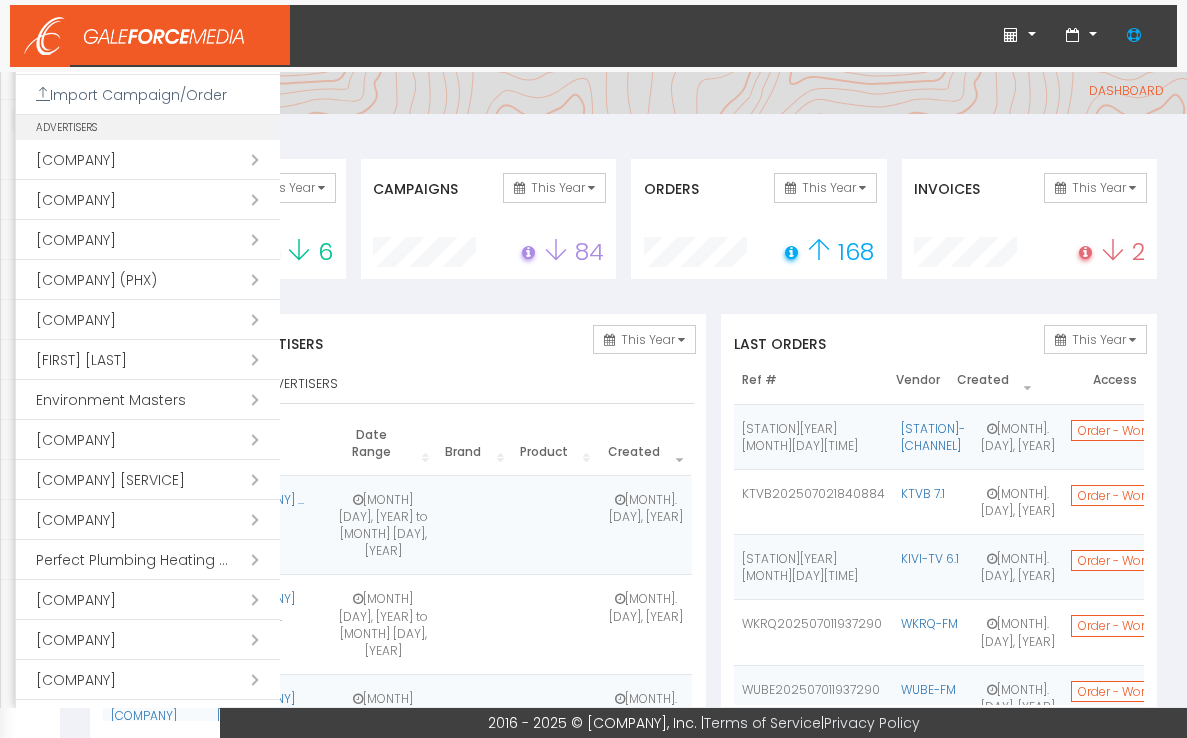 click on "Open submenu (  McQuillan Brothers Plumbing & Heating)" at bounding box center (148, 480) 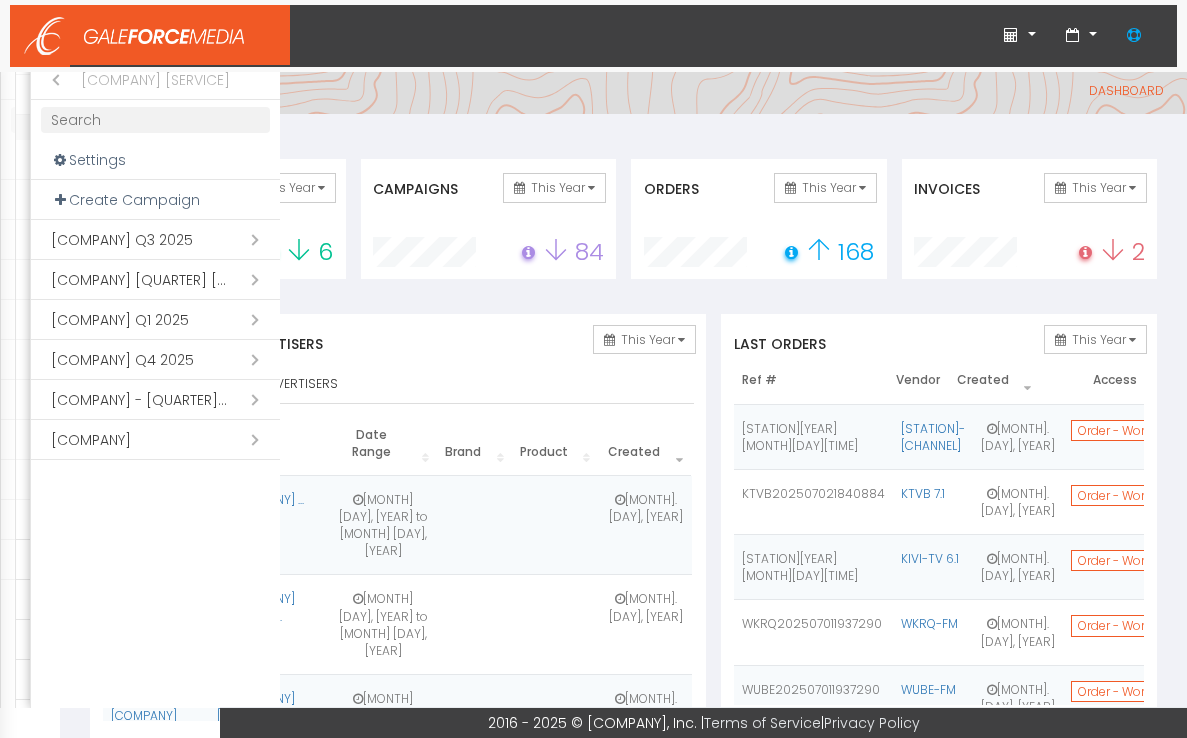 click on "Open submenu (  McQuillan Home Services Q4 2025)" at bounding box center [155, 360] 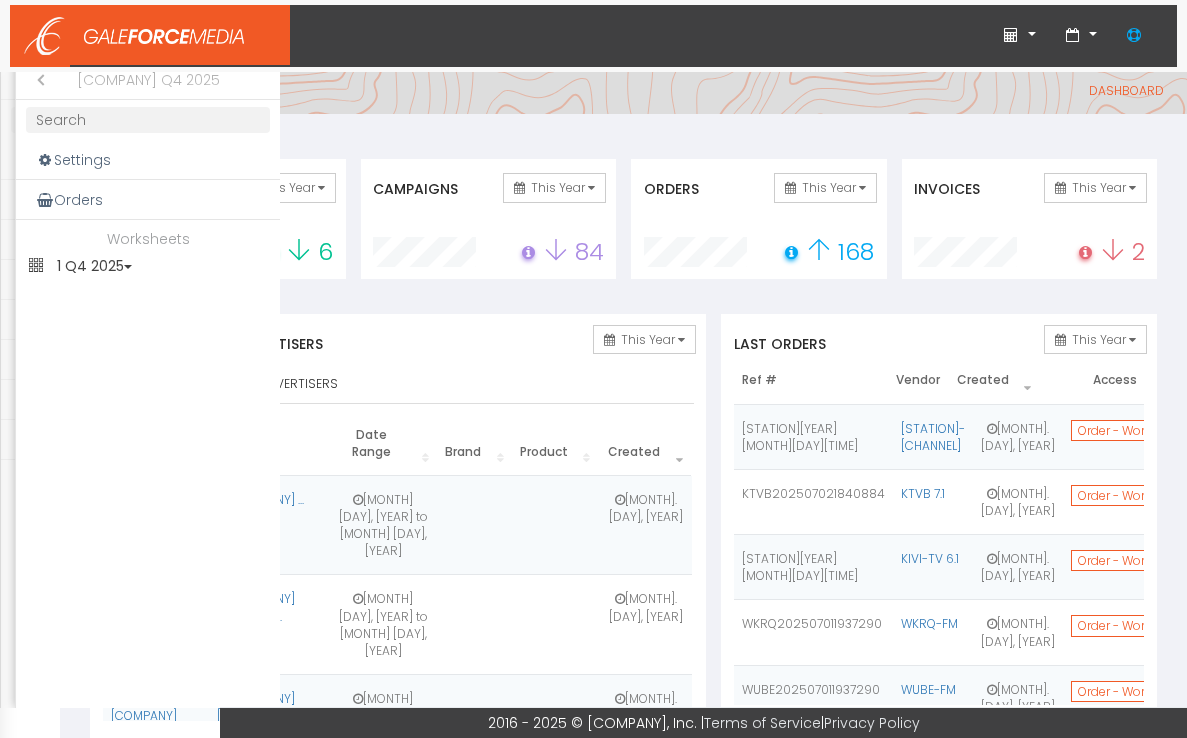 click on "Close submenu (  [PERSON] [QUARTER] [YEAR])" at bounding box center (36, 80) 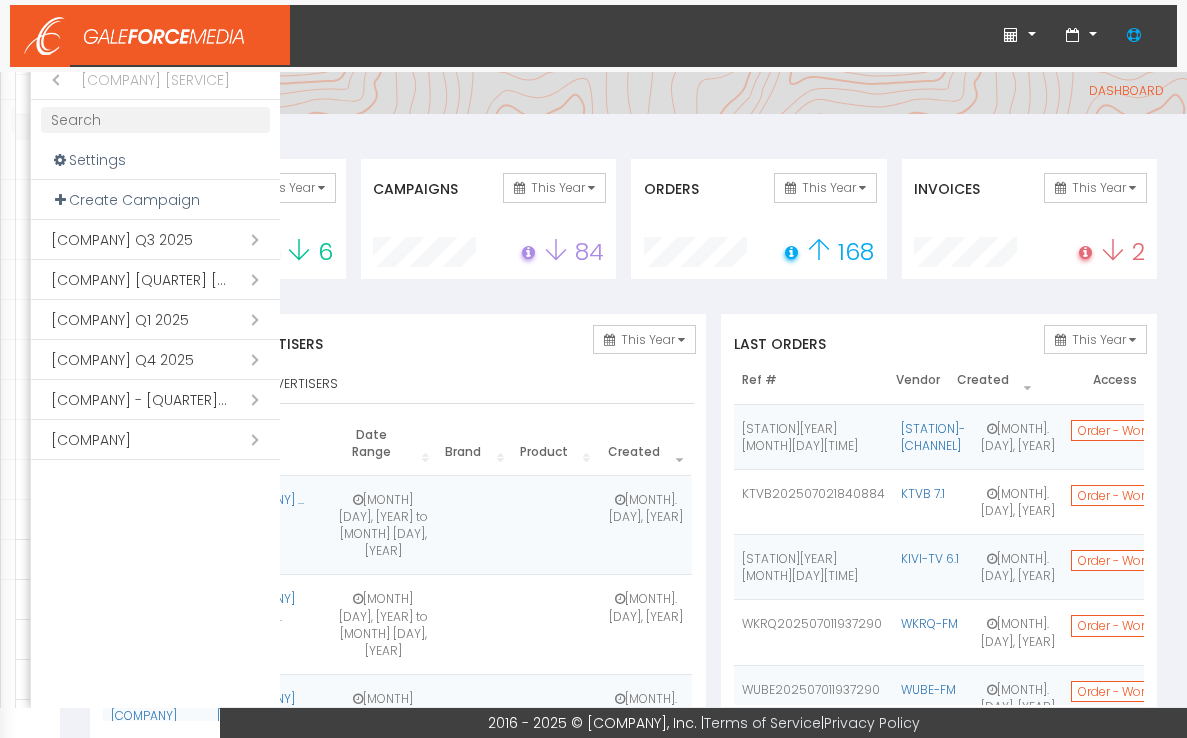 click on "Open submenu (  McQuillan Home Services Q3 2025)" at bounding box center (155, 240) 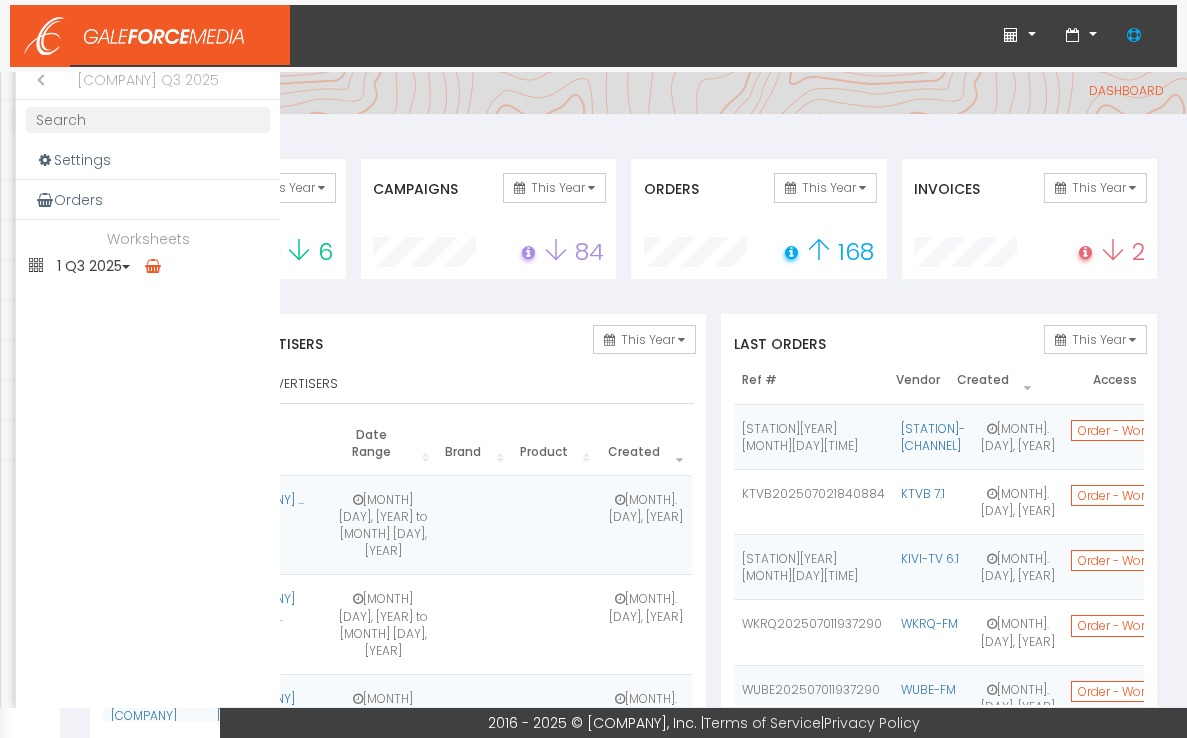click on "Close submenu (  McQuillan Home Services Q3 2025)" at bounding box center [36, 80] 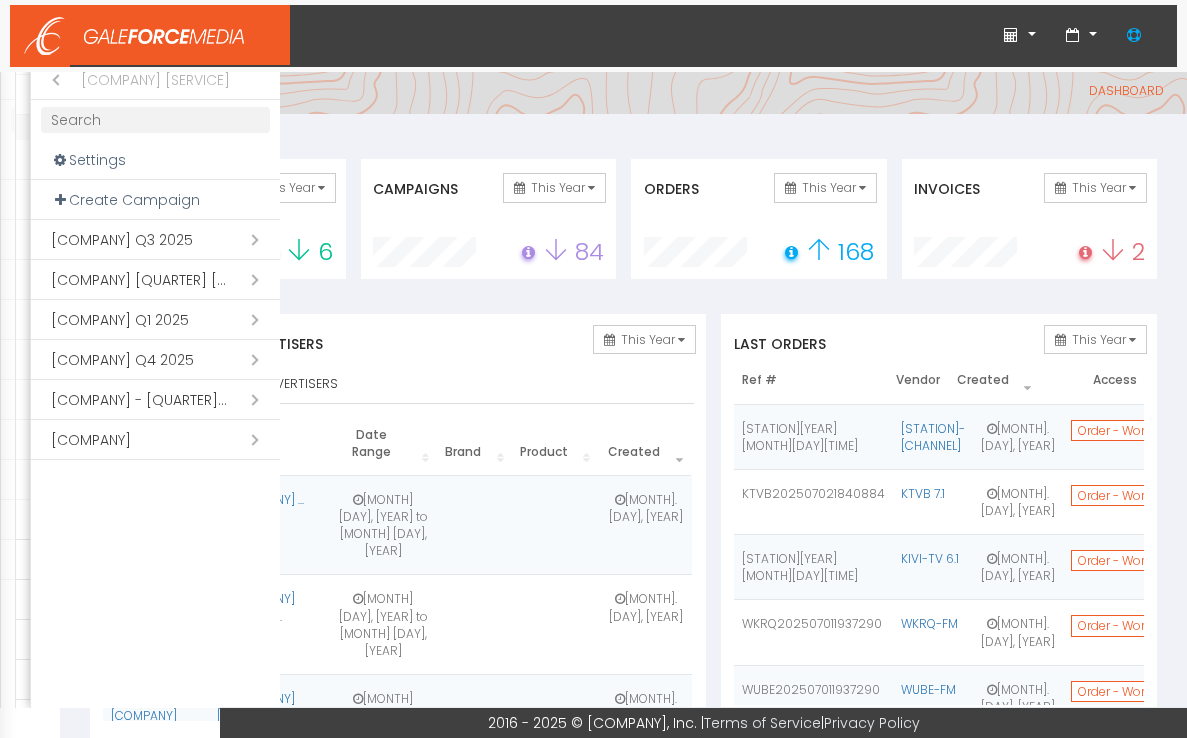 click on "Open submenu (  McQuillan Home Services Q3 2025)" at bounding box center (155, 240) 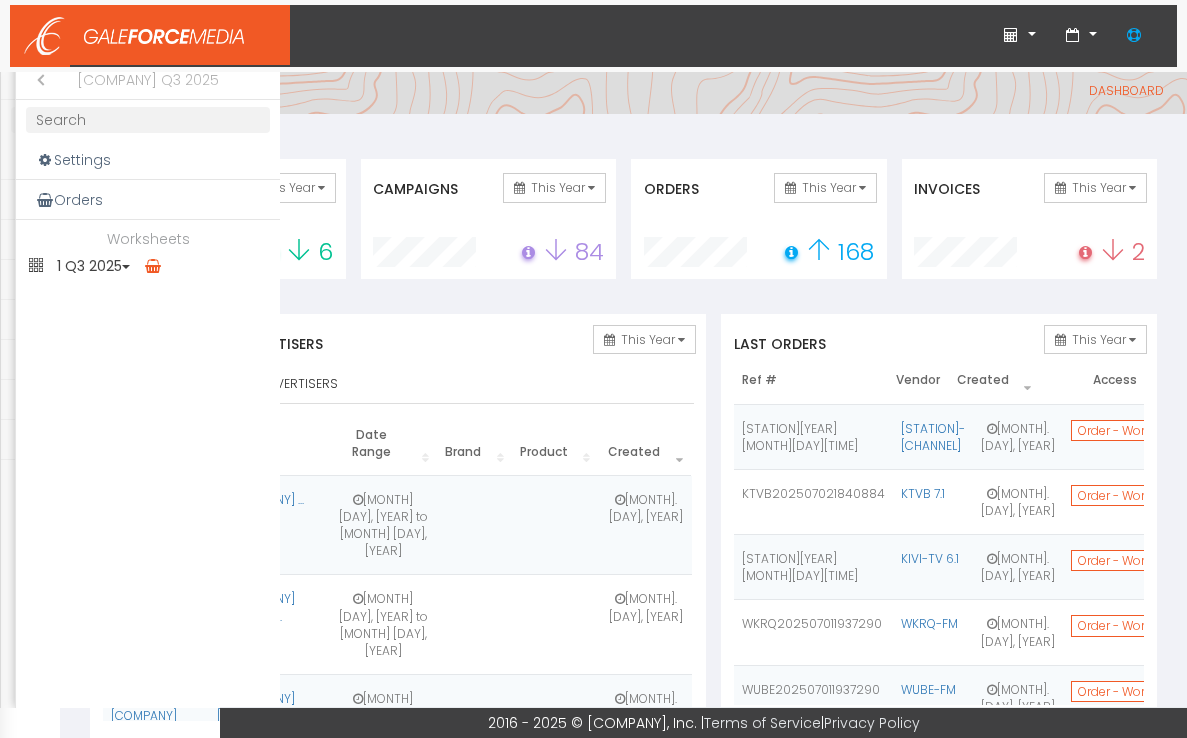 click on "Close submenu (   McQuillan Home Services Q3 2025)" at bounding box center (36, 80) 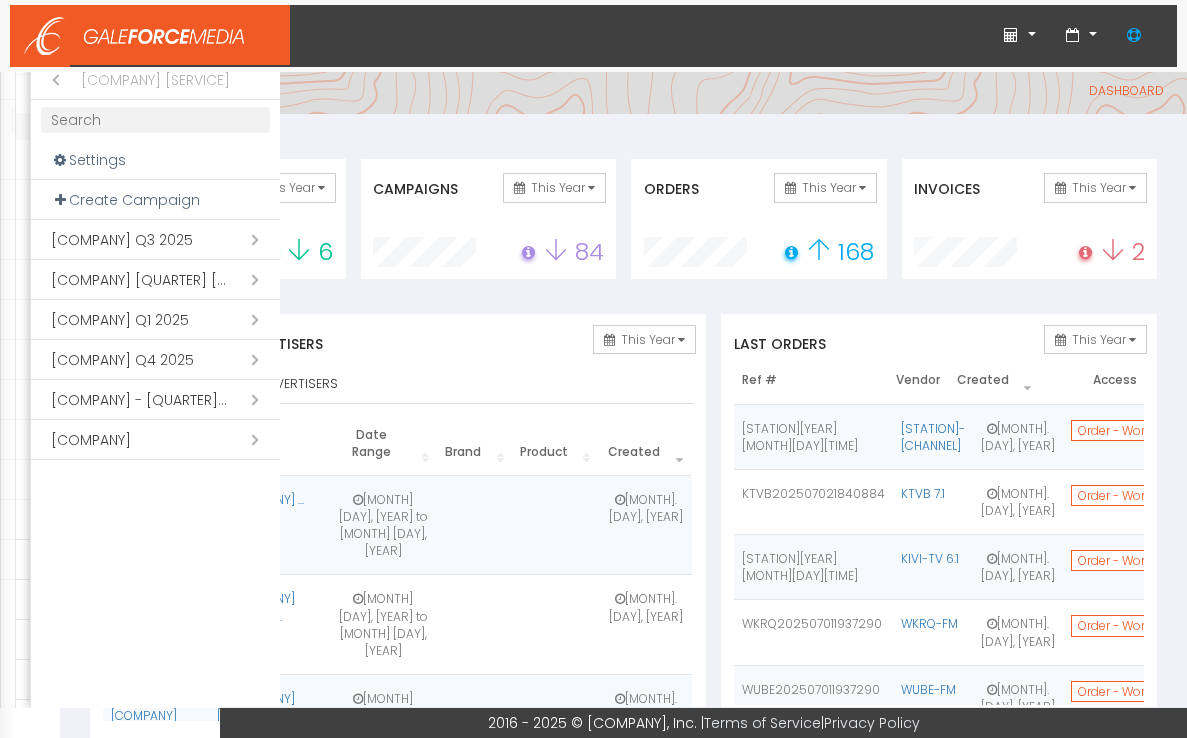 click on "Open submenu (   McQuillan Home Services Q2 2025)" at bounding box center (155, 280) 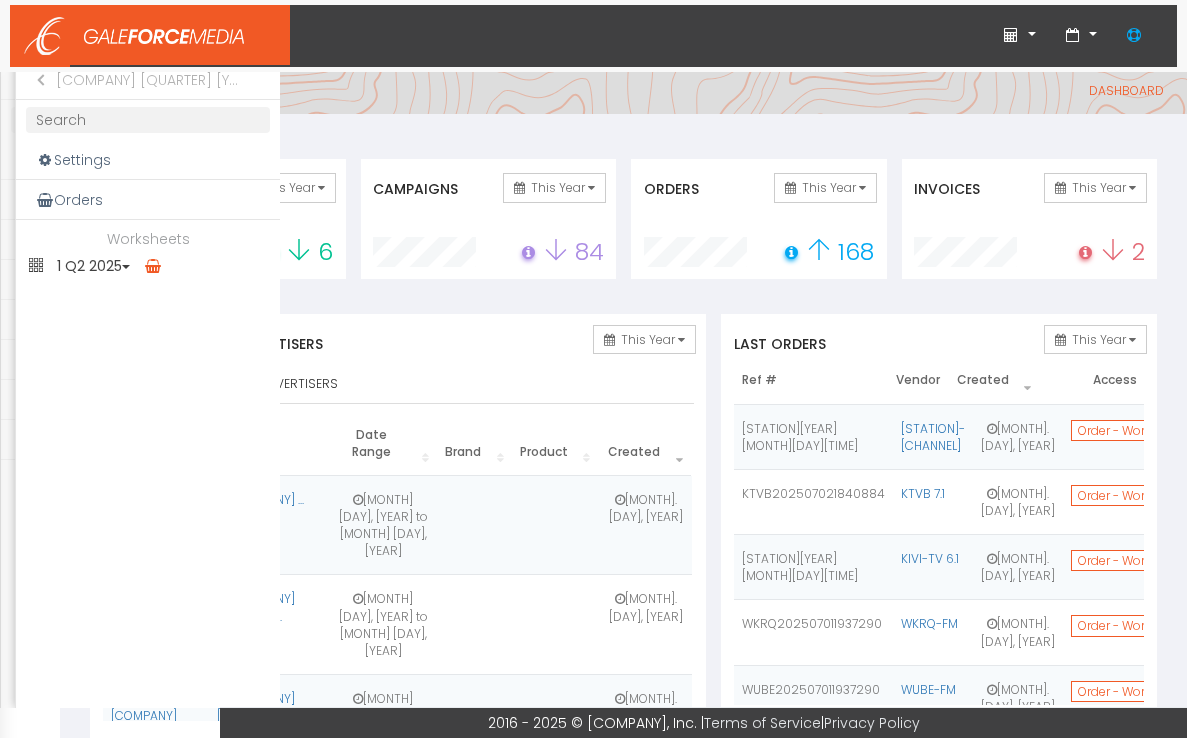 click on "1   Q2 2025" at bounding box center (148, 266) 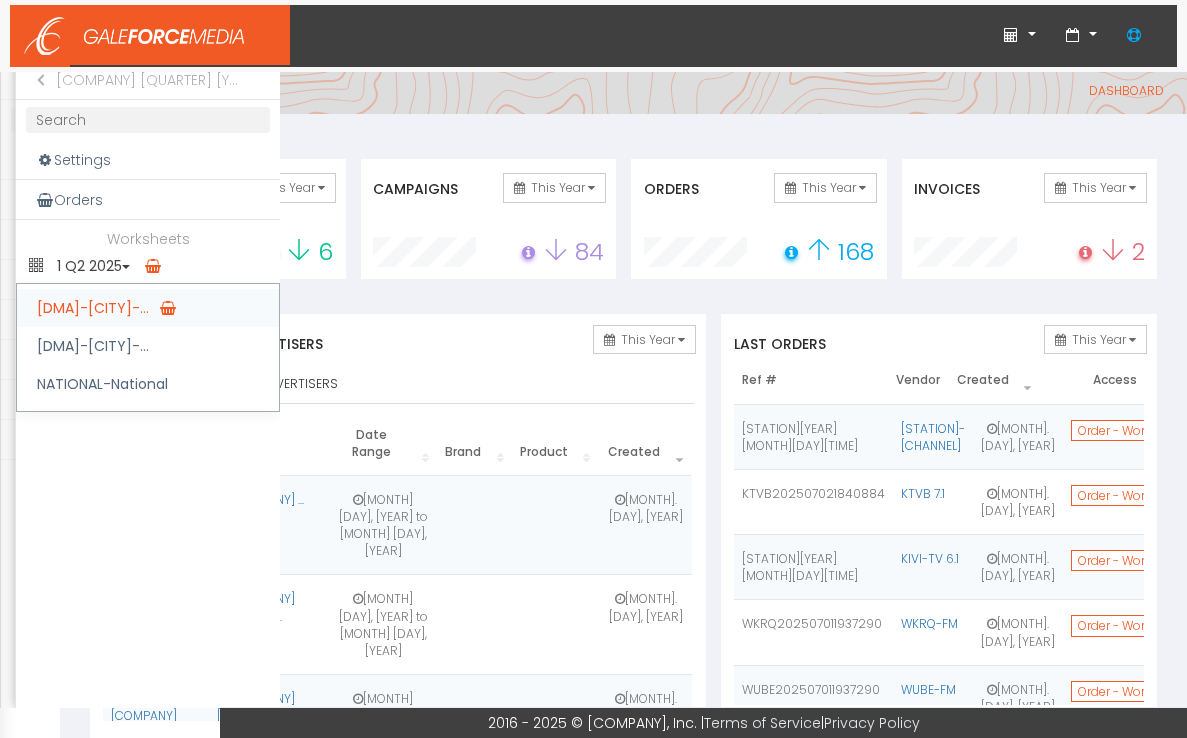 click on "DMA-Minneapolis-St. Pa..." at bounding box center [148, 308] 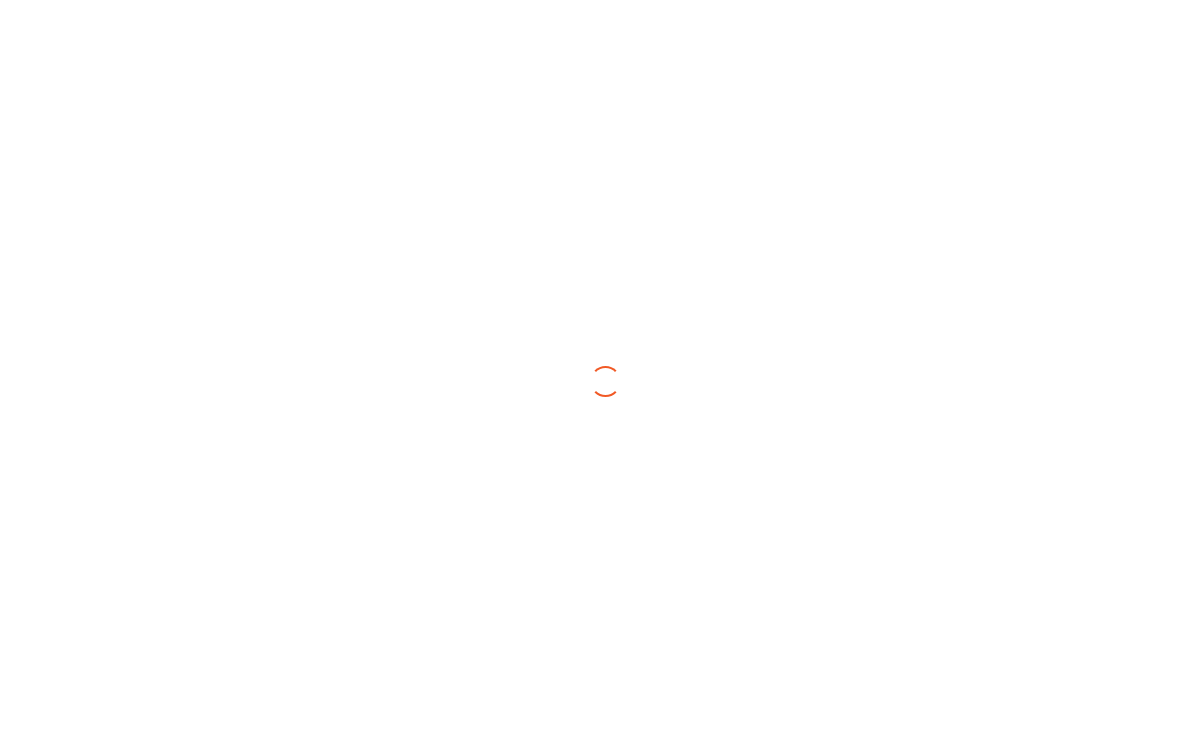 scroll, scrollTop: 0, scrollLeft: 0, axis: both 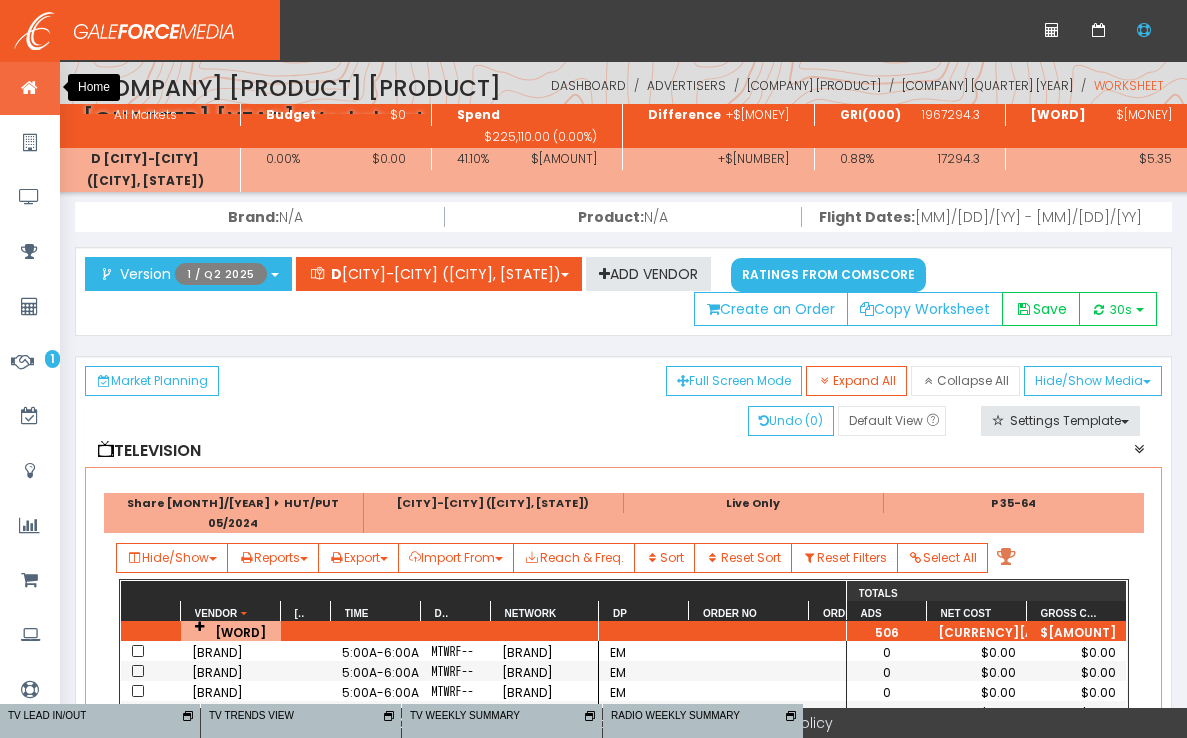 click at bounding box center [29, 88] 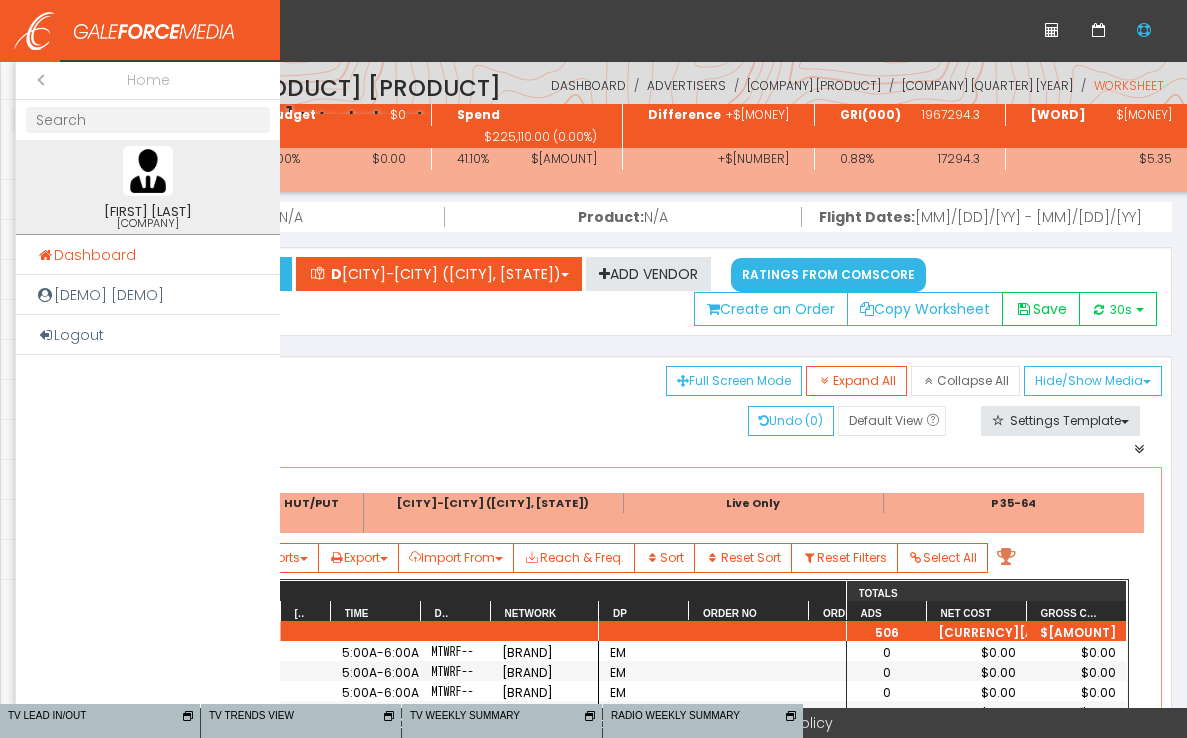 click on "Dashboard" at bounding box center (148, 255) 